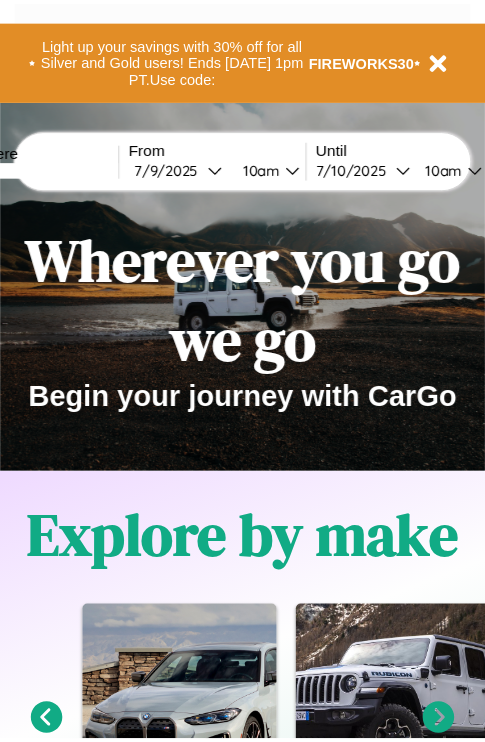 scroll, scrollTop: 0, scrollLeft: 0, axis: both 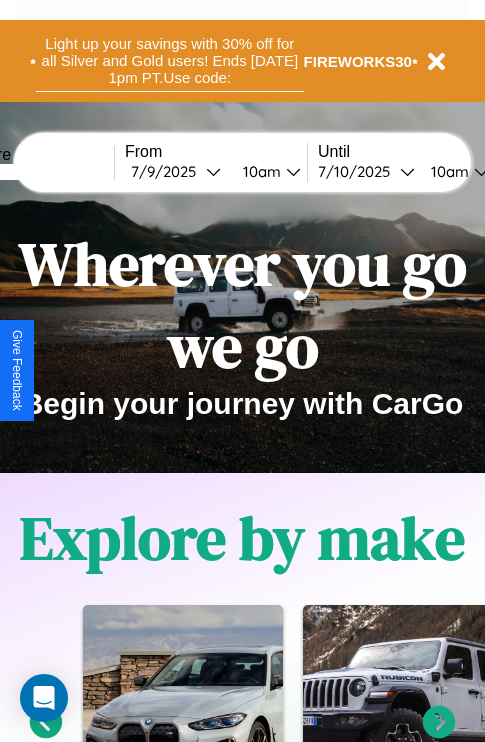 click on "Light up your savings with 30% off for all Silver and Gold users! Ends [DATE] 1pm PT.  Use code:" at bounding box center (170, 61) 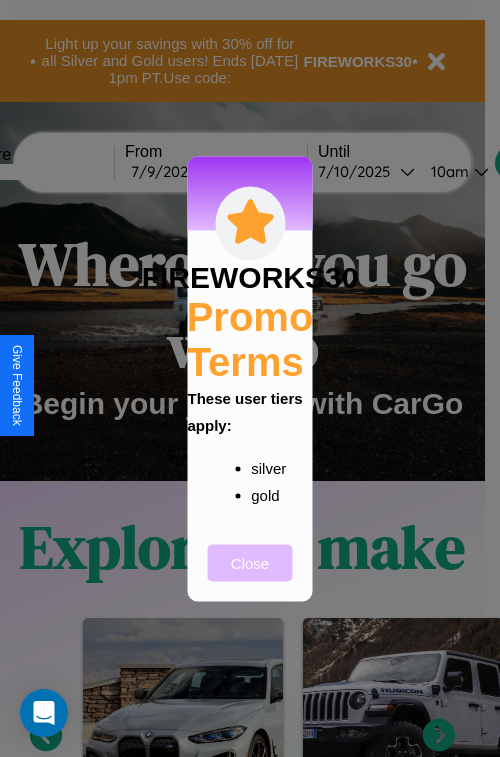 click on "Close" at bounding box center (250, 562) 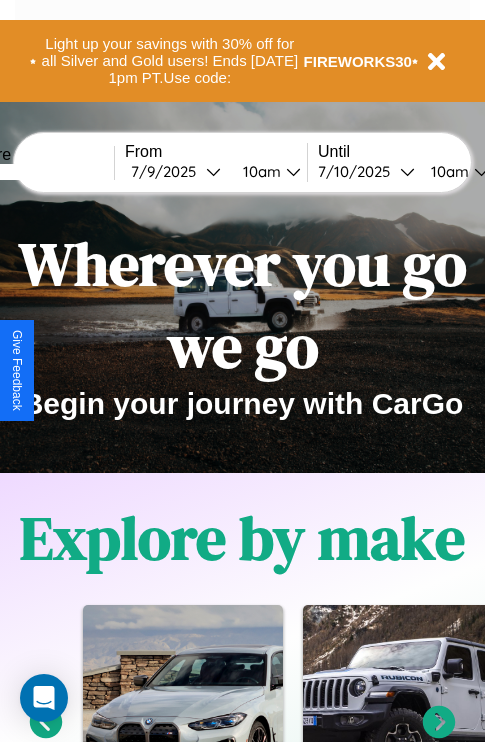 click at bounding box center (39, 172) 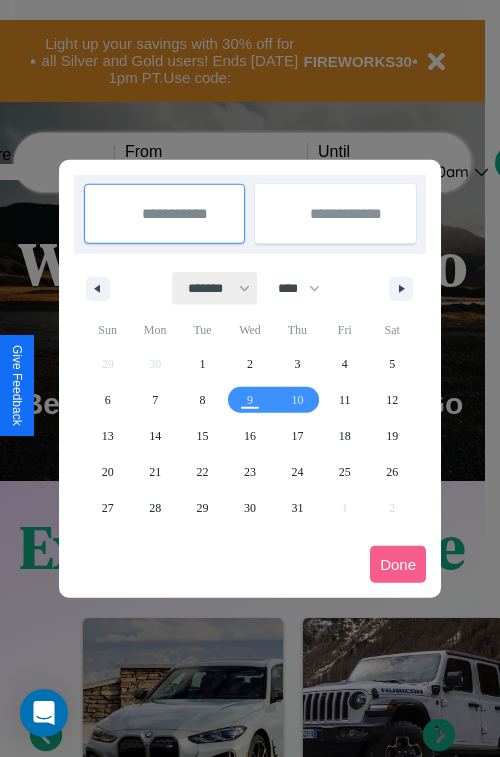 click on "******* ******** ***** ***** *** **** **** ****** ********* ******* ******** ********" at bounding box center (215, 288) 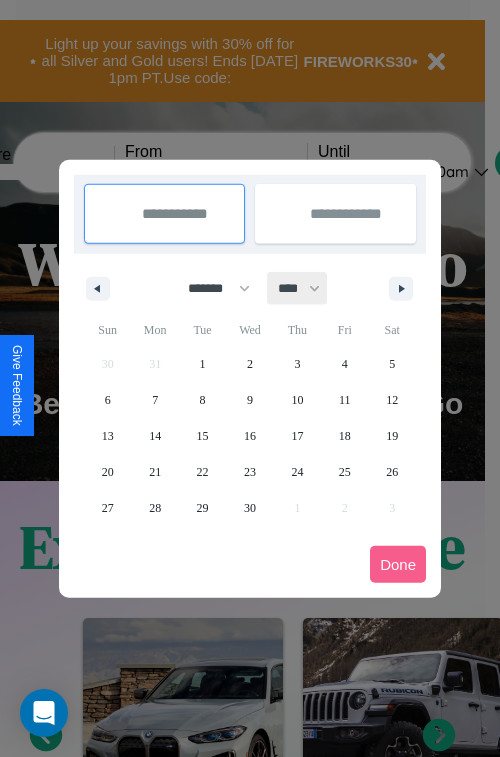 click on "**** **** **** **** **** **** **** **** **** **** **** **** **** **** **** **** **** **** **** **** **** **** **** **** **** **** **** **** **** **** **** **** **** **** **** **** **** **** **** **** **** **** **** **** **** **** **** **** **** **** **** **** **** **** **** **** **** **** **** **** **** **** **** **** **** **** **** **** **** **** **** **** **** **** **** **** **** **** **** **** **** **** **** **** **** **** **** **** **** **** **** **** **** **** **** **** **** **** **** **** **** **** **** **** **** **** **** **** **** **** **** **** **** **** **** **** **** **** **** **** ****" at bounding box center [298, 288] 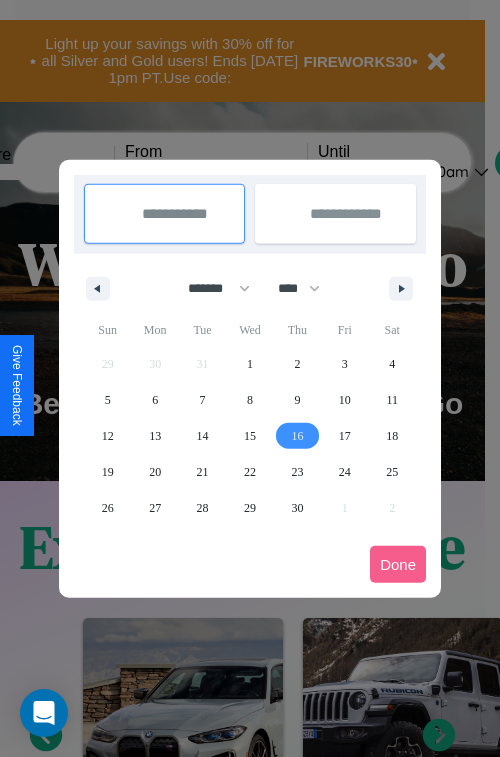 click on "16" at bounding box center [297, 436] 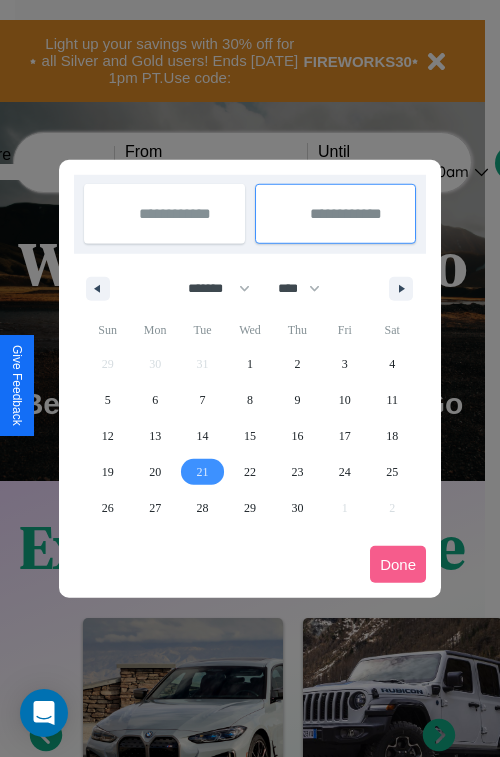 click on "21" at bounding box center (203, 472) 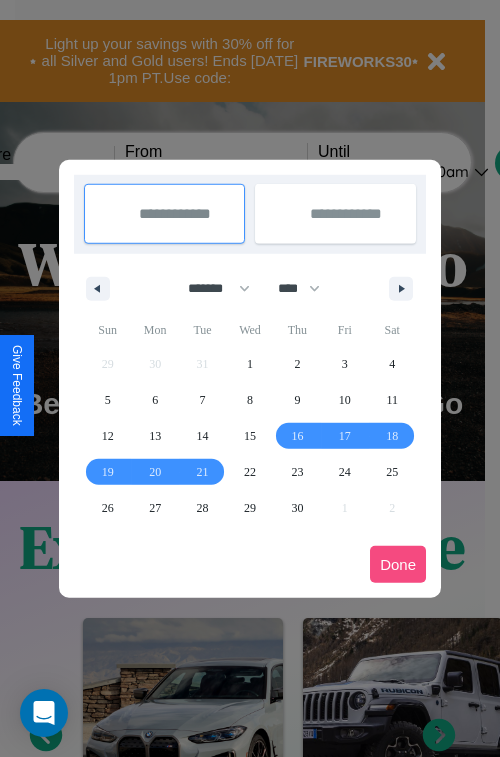 click on "Done" at bounding box center [398, 564] 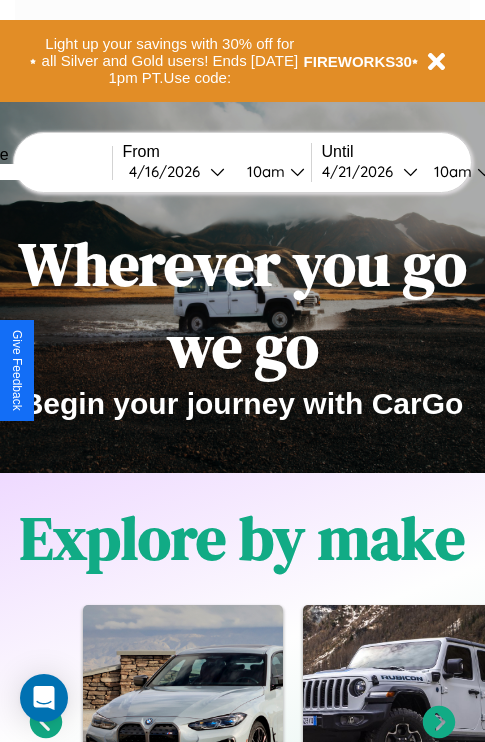click on "10am" at bounding box center (263, 171) 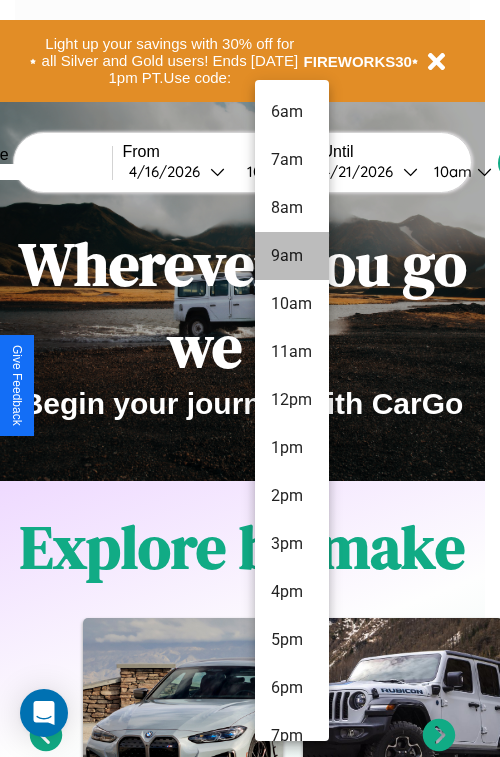 click on "9am" at bounding box center (292, 256) 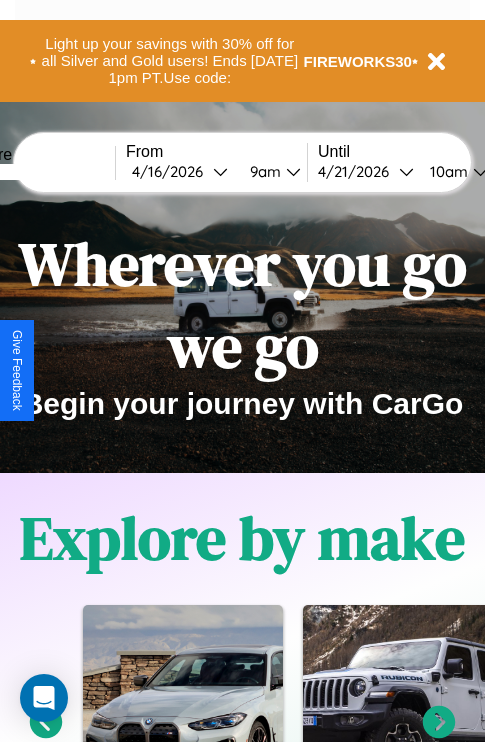 scroll, scrollTop: 0, scrollLeft: 71, axis: horizontal 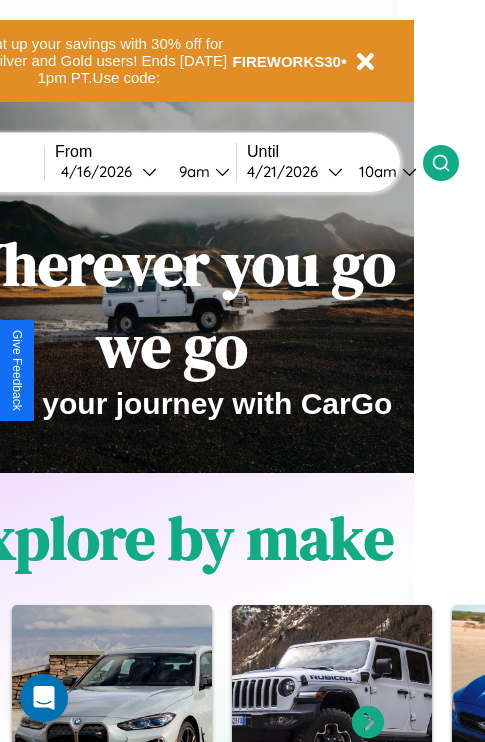 click 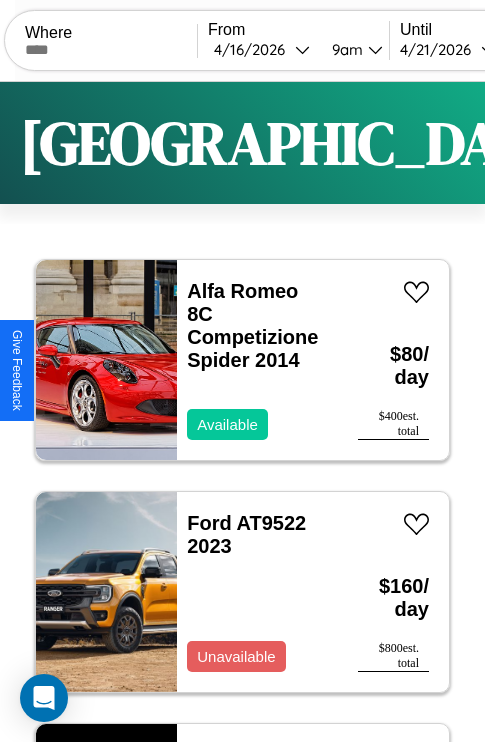 scroll, scrollTop: 95, scrollLeft: 0, axis: vertical 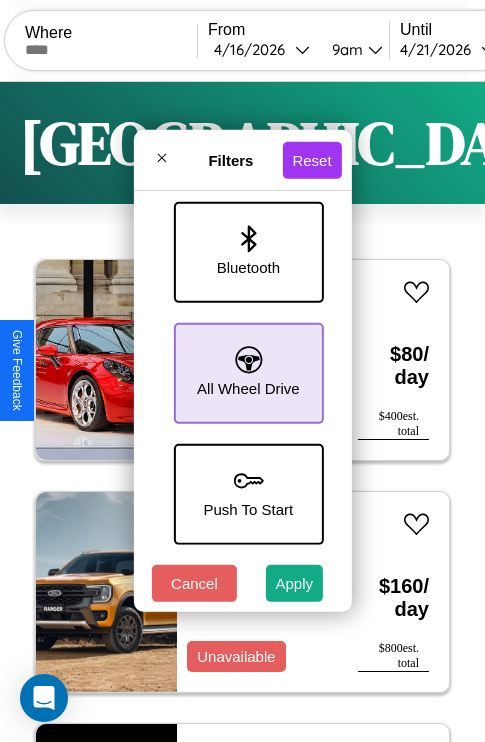 click 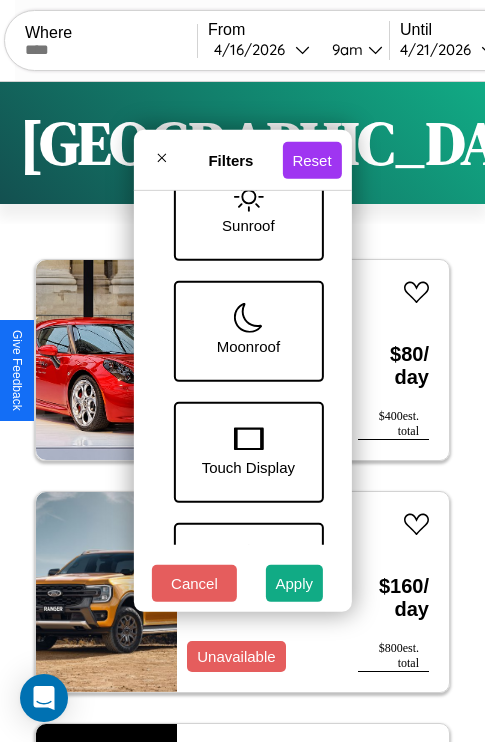 scroll, scrollTop: 409, scrollLeft: 0, axis: vertical 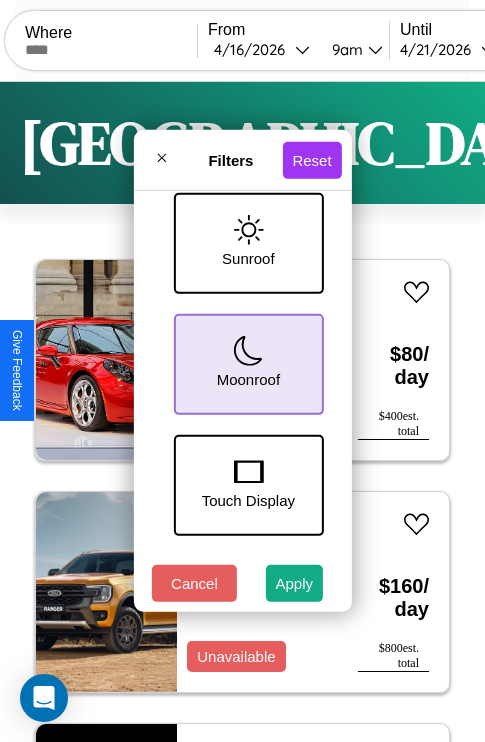 click 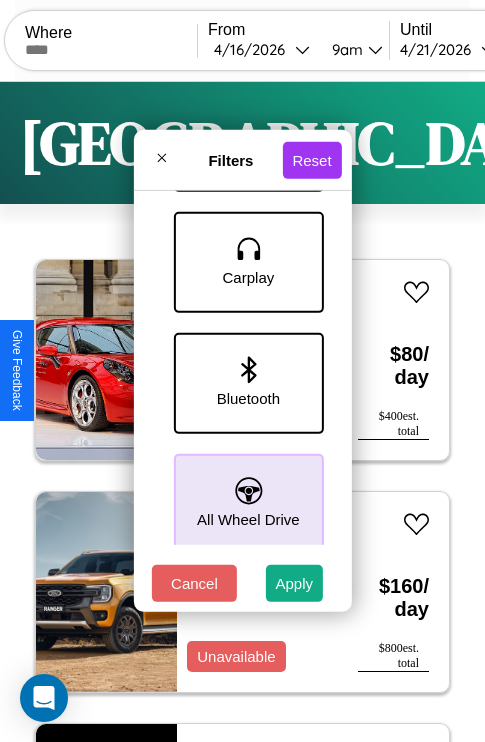 scroll, scrollTop: 1256, scrollLeft: 0, axis: vertical 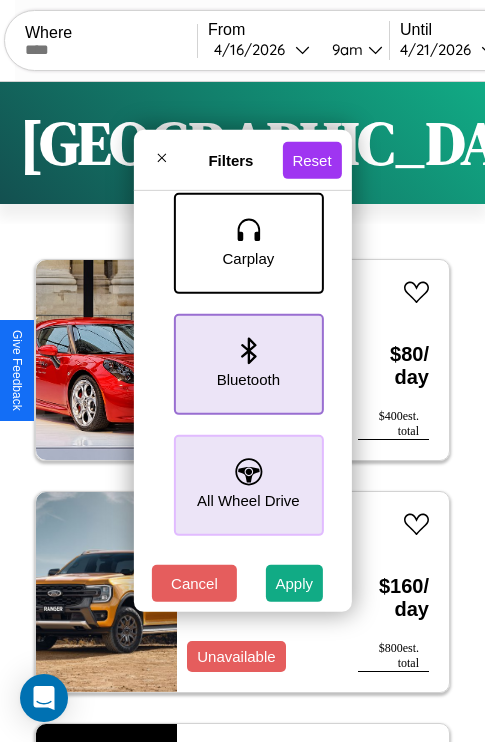 click 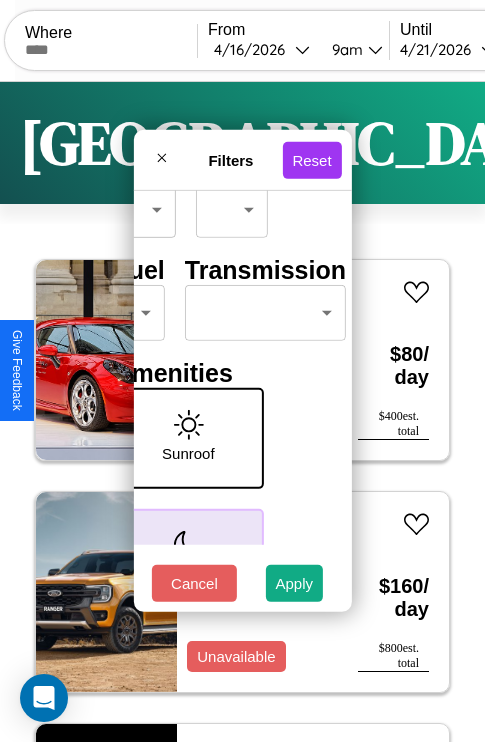 scroll, scrollTop: 162, scrollLeft: 63, axis: both 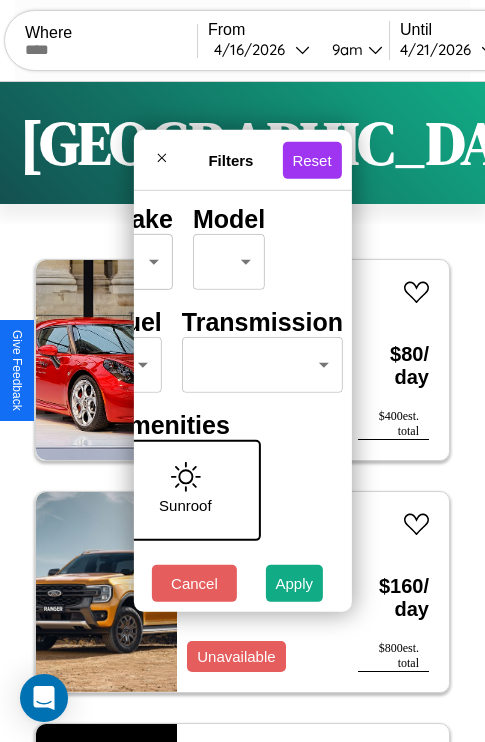 click on "CarGo Where From [DATE] 9am Until [DATE] 10am Become a Host Login Sign Up Dallas Filters 133  cars in this area These cars can be picked up in this city. Alfa Romeo   8C Competizione Spider   2014 Available $ 80  / day $ 400  est. total Ford   AT9522   2023 Unavailable $ 160  / day $ 800  est. total Lamborghini   Murcielago   2023 Available $ 100  / day $ 500  est. total Hummer   H1   2022 Available $ 90  / day $ 450  est. total Ford   Transit Connect   2021 Available $ 210  / day $ 1050  est. total Land Rover   New Range Rover   2021 Available $ 150  / day $ 750  est. total Toyota   Scion xD   2022 Available $ 110  / day $ 550  est. total Subaru   Impreza   2014 Available $ 70  / day $ 350  est. total Chevrolet   5500XD   2018 Unavailable $ 160  / day $ 800  est. total Infiniti   Q70   2019 Available $ 70  / day $ 350  est. total Volvo   EX30 CC   2024 Available $ 190  / day $ 950  est. total Fiat   Spider 2000   2014 Available $ 40  / day $ 200  est. total Kia   Telluride   2020 Available $ 90" at bounding box center (242, 412) 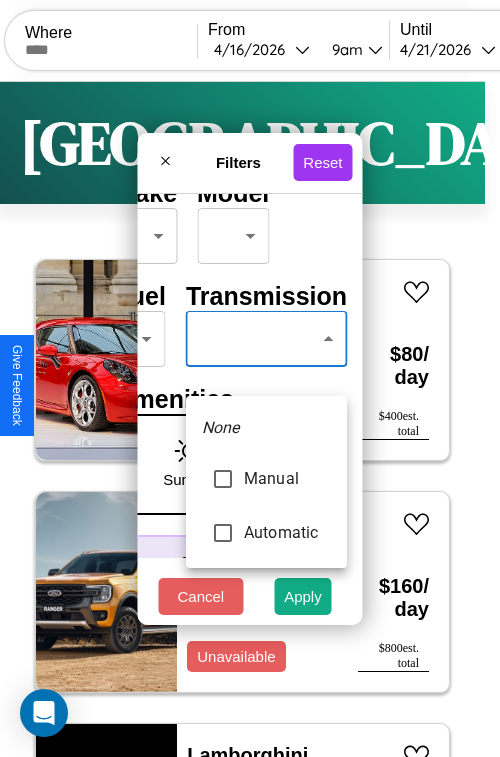 type on "*********" 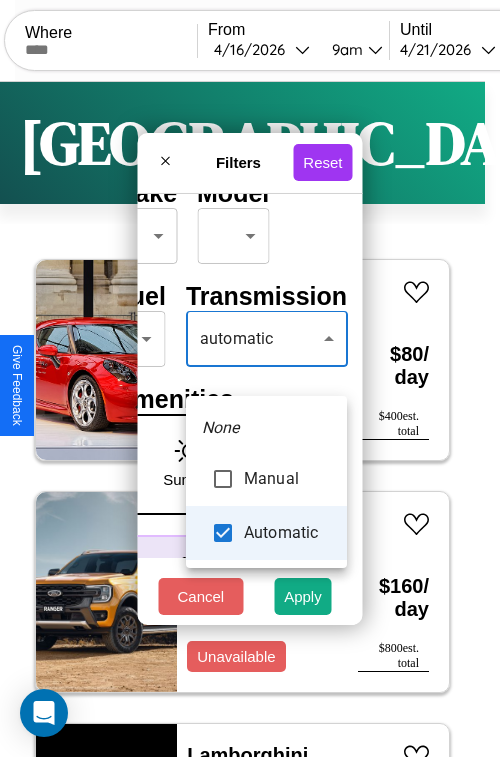 click at bounding box center (250, 378) 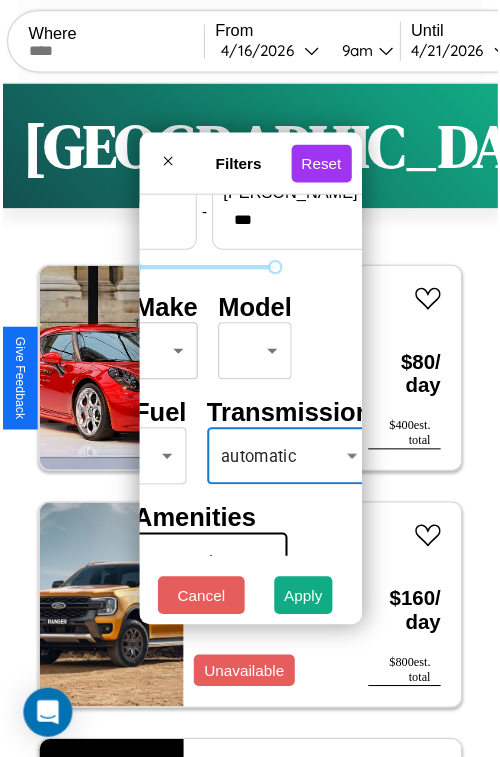 scroll, scrollTop: 59, scrollLeft: 40, axis: both 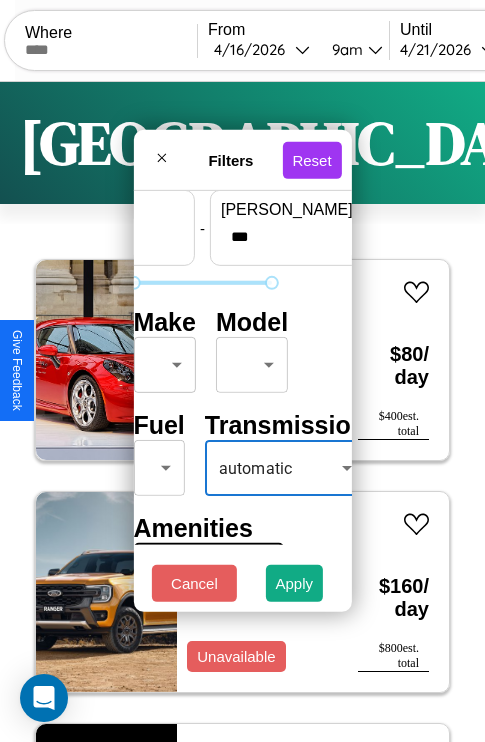 click on "CarGo Where From [DATE] 9am Until [DATE] 10am Become a Host Login Sign Up Dallas Filters 133  cars in this area These cars can be picked up in this city. Alfa Romeo   8C Competizione Spider   2014 Available $ 80  / day $ 400  est. total Ford   AT9522   2023 Unavailable $ 160  / day $ 800  est. total Lamborghini   Murcielago   2023 Available $ 100  / day $ 500  est. total Hummer   H1   2022 Available $ 90  / day $ 450  est. total Ford   Transit Connect   2021 Available $ 210  / day $ 1050  est. total Land Rover   New Range Rover   2021 Available $ 150  / day $ 750  est. total Toyota   Scion xD   2022 Available $ 110  / day $ 550  est. total Subaru   Impreza   2014 Available $ 70  / day $ 350  est. total Chevrolet   5500XD   2018 Unavailable $ 160  / day $ 800  est. total Infiniti   Q70   2019 Available $ 70  / day $ 350  est. total Volvo   EX30 CC   2024 Available $ 190  / day $ 950  est. total Fiat   Spider 2000   2014 Available $ 40  / day $ 200  est. total Kia   Telluride   2020 Available $ 90" at bounding box center [242, 412] 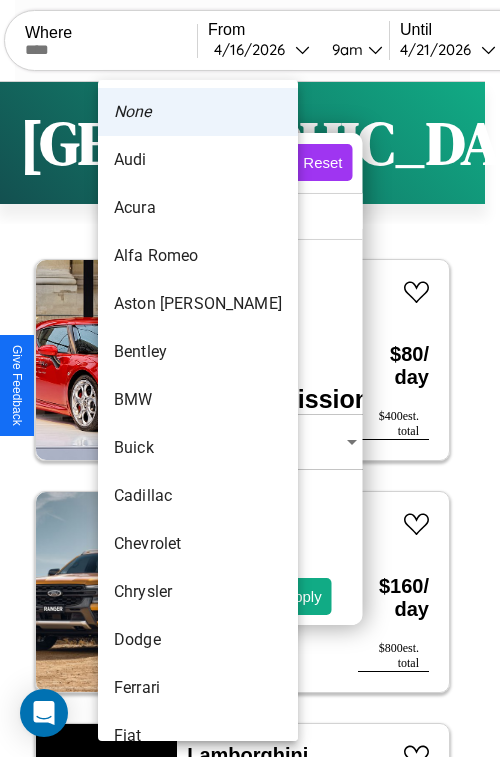scroll, scrollTop: 182, scrollLeft: 0, axis: vertical 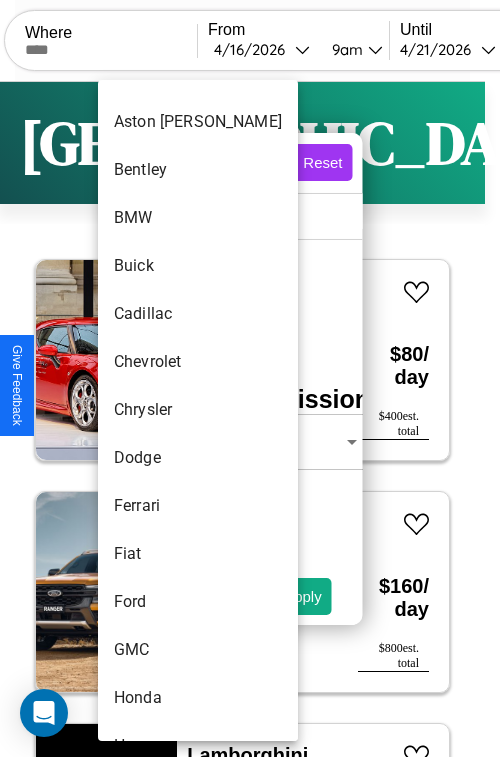 click on "Chrysler" at bounding box center [198, 410] 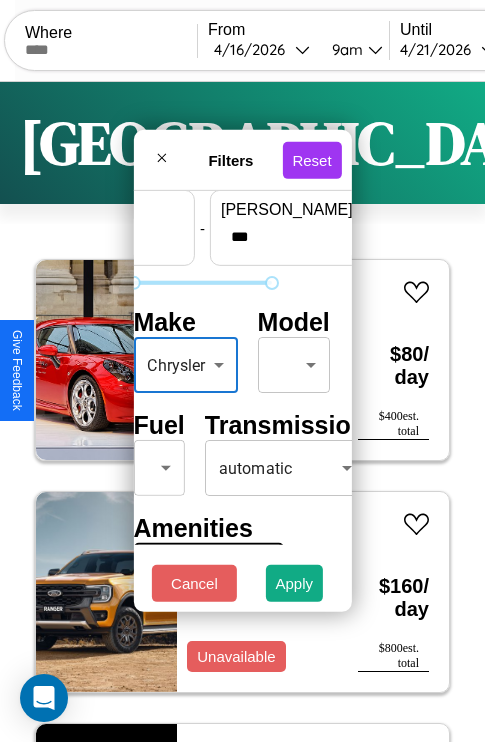 click on "CarGo Where From [DATE] 9am Until [DATE] 10am Become a Host Login Sign Up Dallas Filters 133  cars in this area These cars can be picked up in this city. Alfa Romeo   8C Competizione Spider   2014 Available $ 80  / day $ 400  est. total Ford   AT9522   2023 Unavailable $ 160  / day $ 800  est. total Lamborghini   Murcielago   2023 Available $ 100  / day $ 500  est. total Hummer   H1   2022 Available $ 90  / day $ 450  est. total Ford   Transit Connect   2021 Available $ 210  / day $ 1050  est. total Land Rover   New Range Rover   2021 Available $ 150  / day $ 750  est. total Toyota   Scion xD   2022 Available $ 110  / day $ 550  est. total Subaru   Impreza   2014 Available $ 70  / day $ 350  est. total Chevrolet   5500XD   2018 Unavailable $ 160  / day $ 800  est. total Infiniti   Q70   2019 Available $ 70  / day $ 350  est. total Volvo   EX30 CC   2024 Available $ 190  / day $ 950  est. total Fiat   Spider 2000   2014 Available $ 40  / day $ 200  est. total Kia   Telluride   2020 Available $ 90" at bounding box center (242, 412) 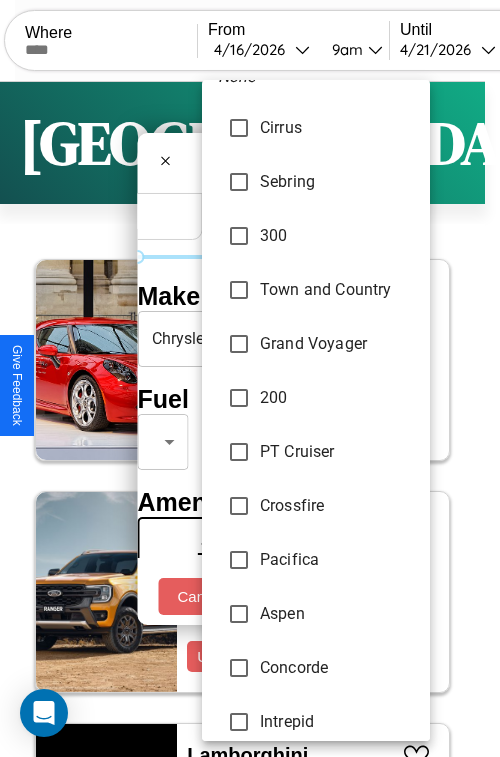 scroll, scrollTop: 0, scrollLeft: 0, axis: both 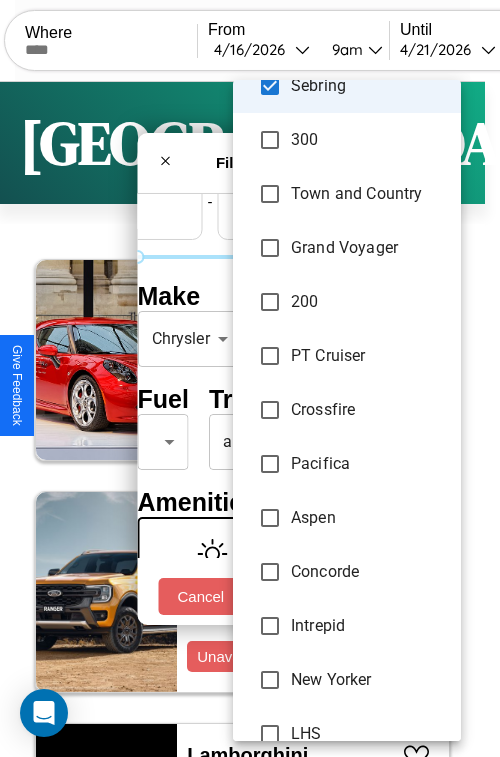 type on "**********" 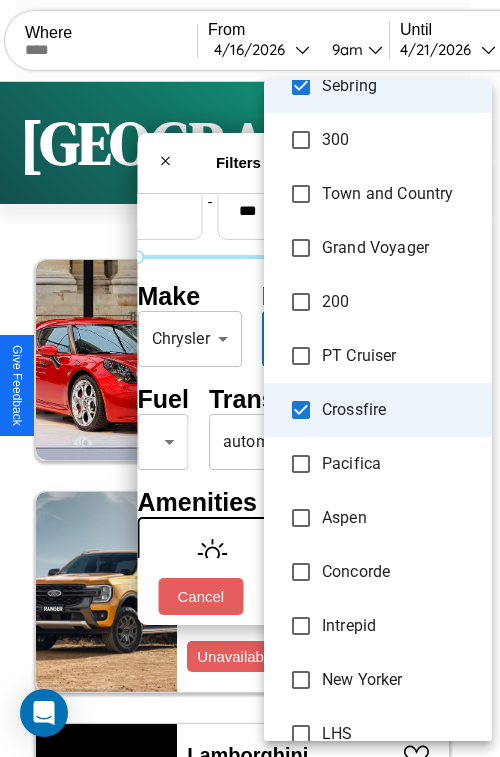 click at bounding box center [250, 378] 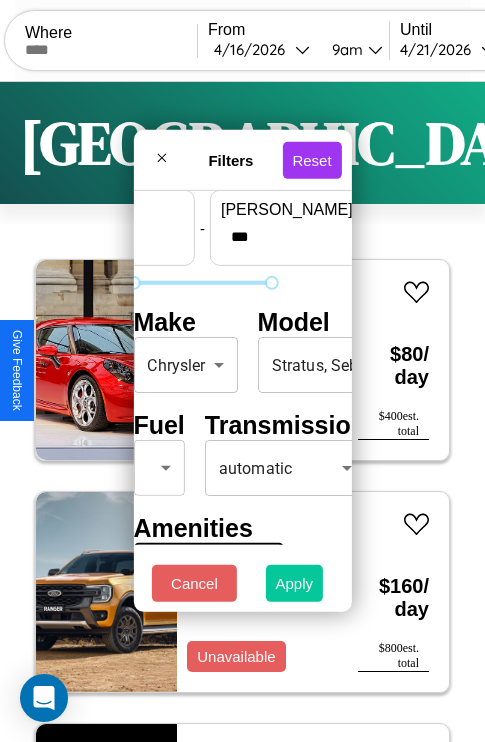 click on "Apply" at bounding box center (295, 583) 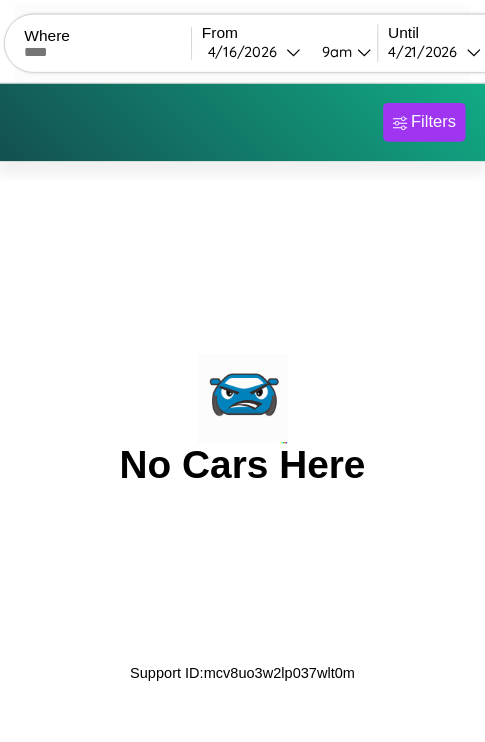 scroll, scrollTop: 0, scrollLeft: 0, axis: both 